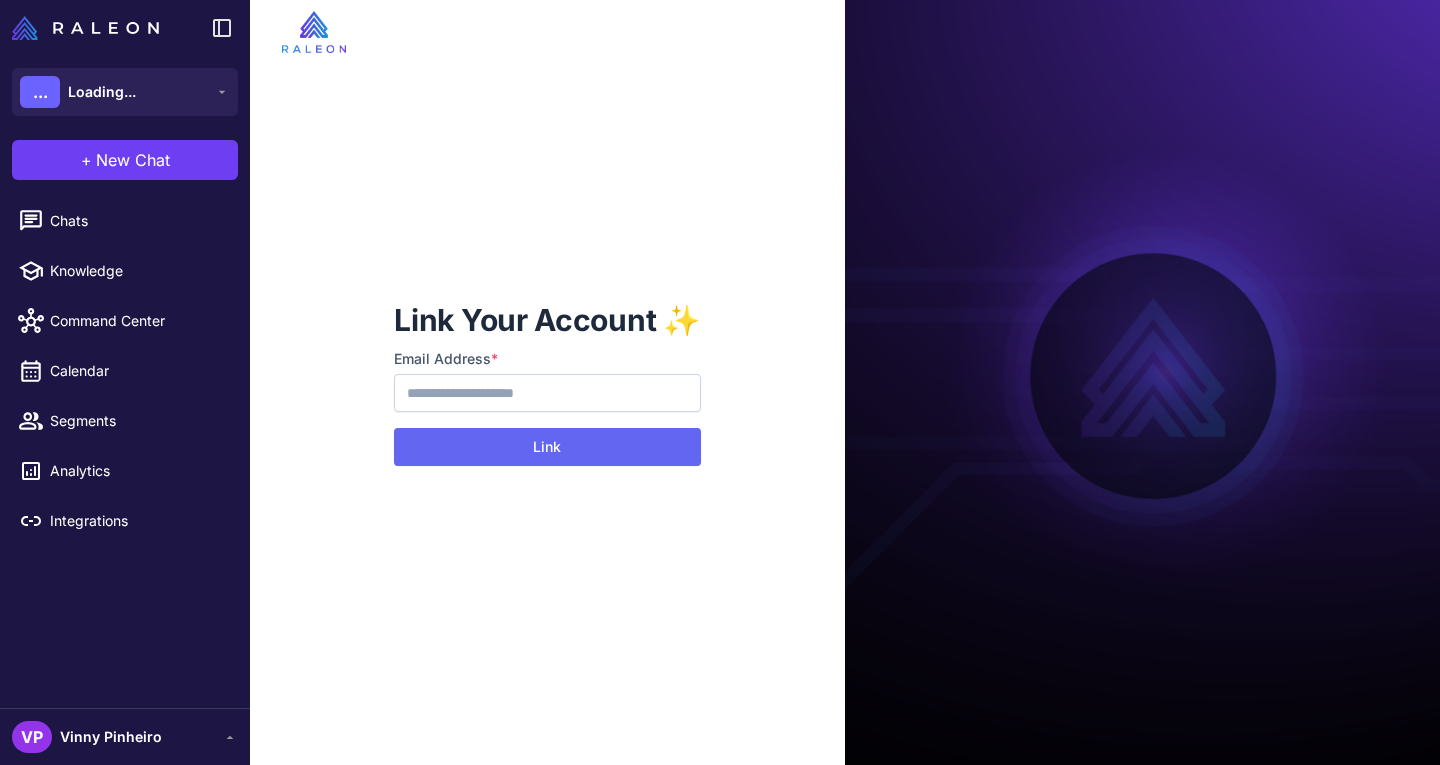 scroll, scrollTop: 0, scrollLeft: 0, axis: both 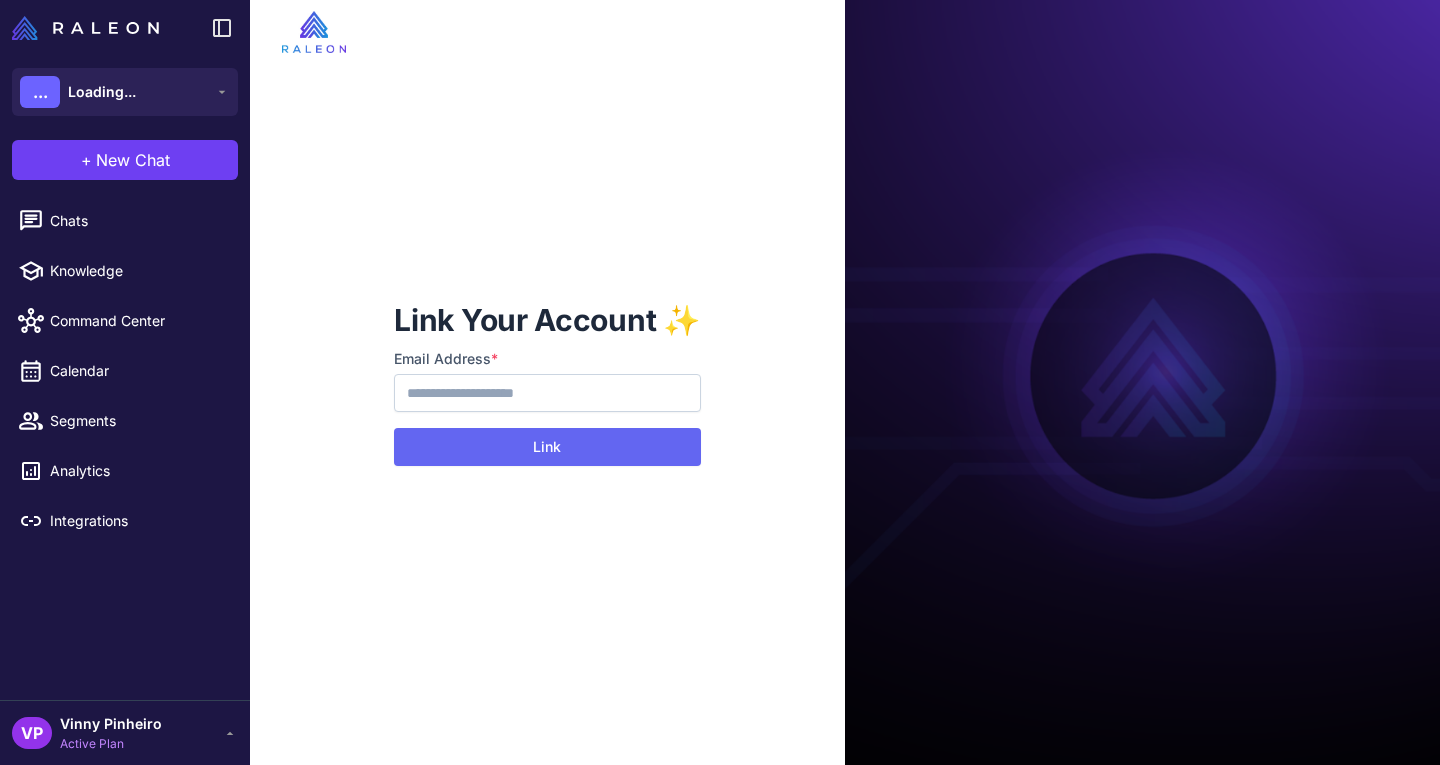 click on "**********" at bounding box center (547, 383) 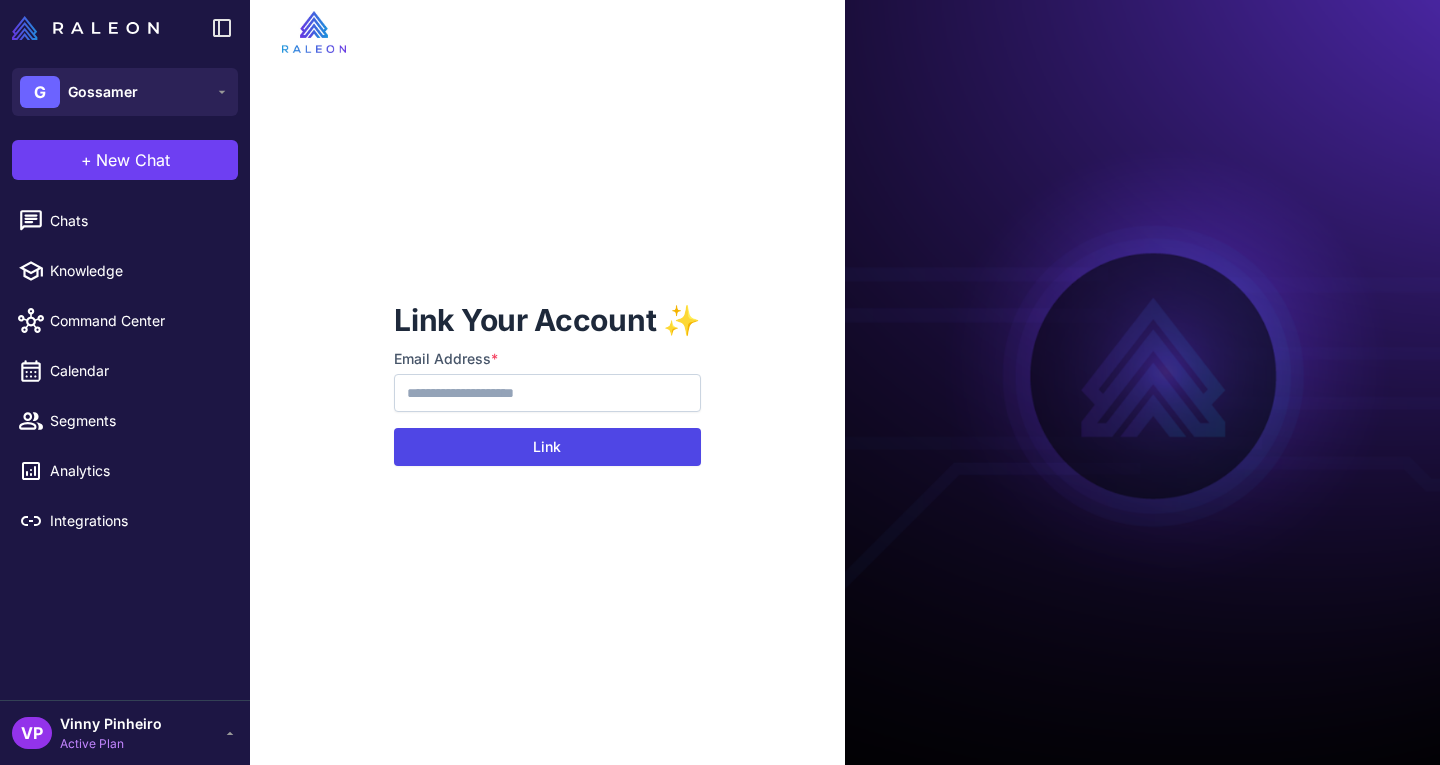 click on "Link" at bounding box center [547, 447] 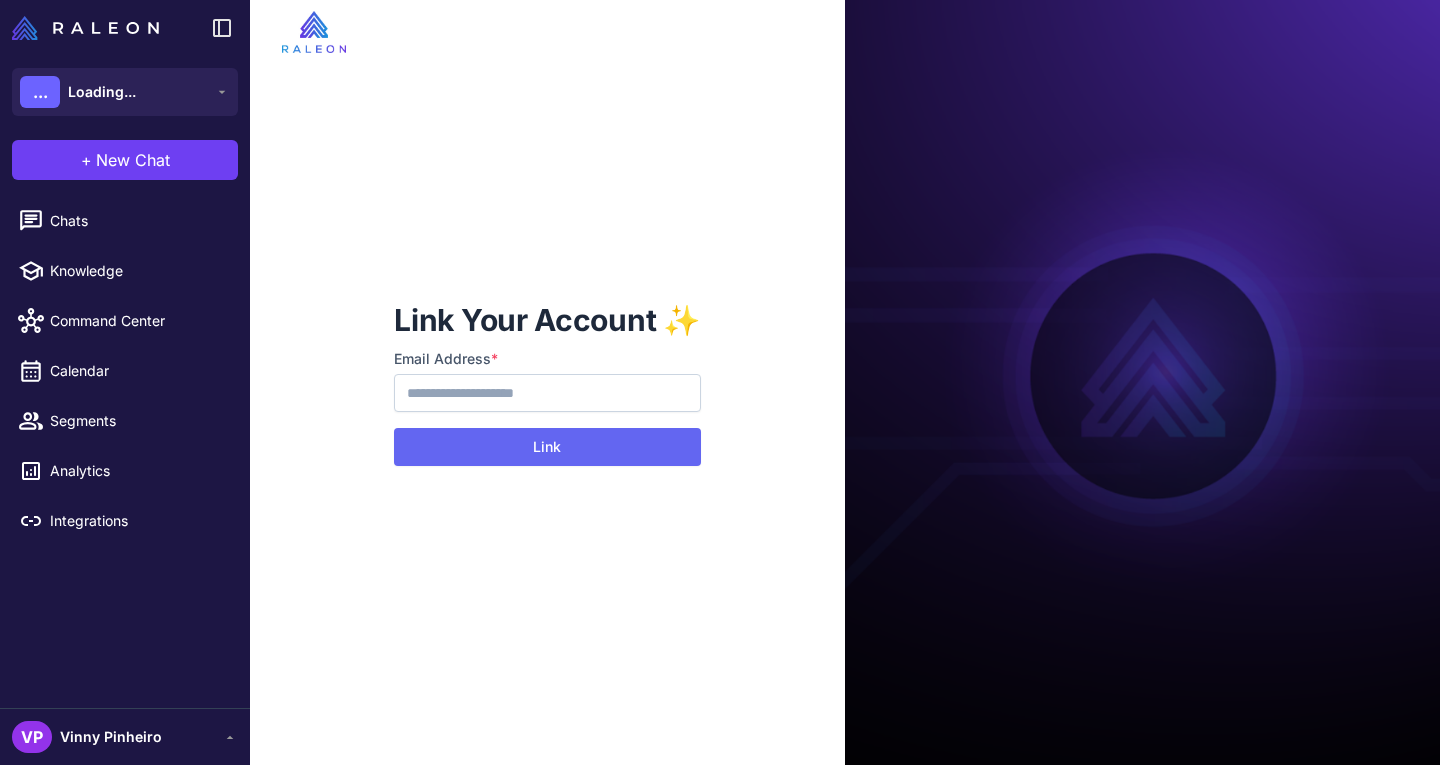 scroll, scrollTop: 0, scrollLeft: 0, axis: both 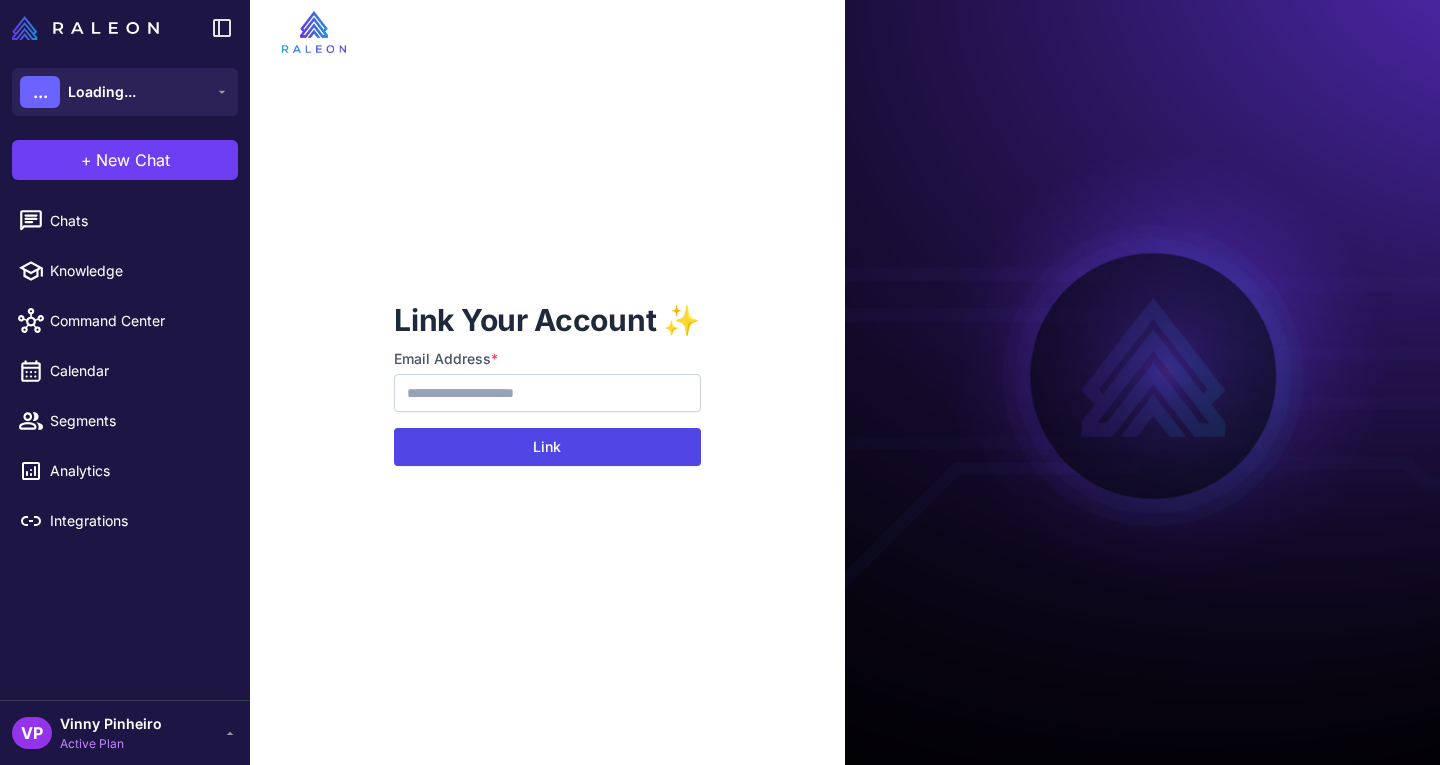 click on "Link" at bounding box center [547, 447] 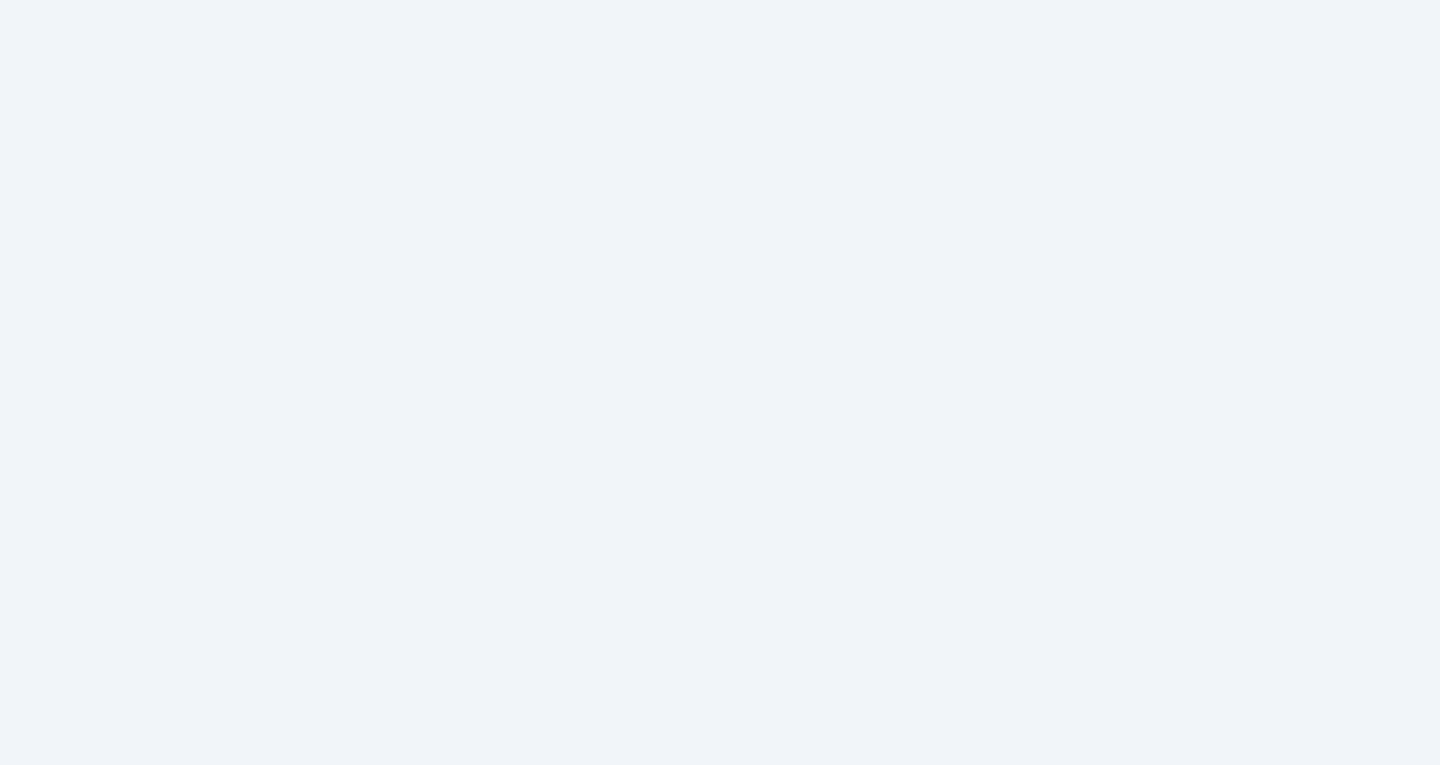 scroll, scrollTop: 0, scrollLeft: 0, axis: both 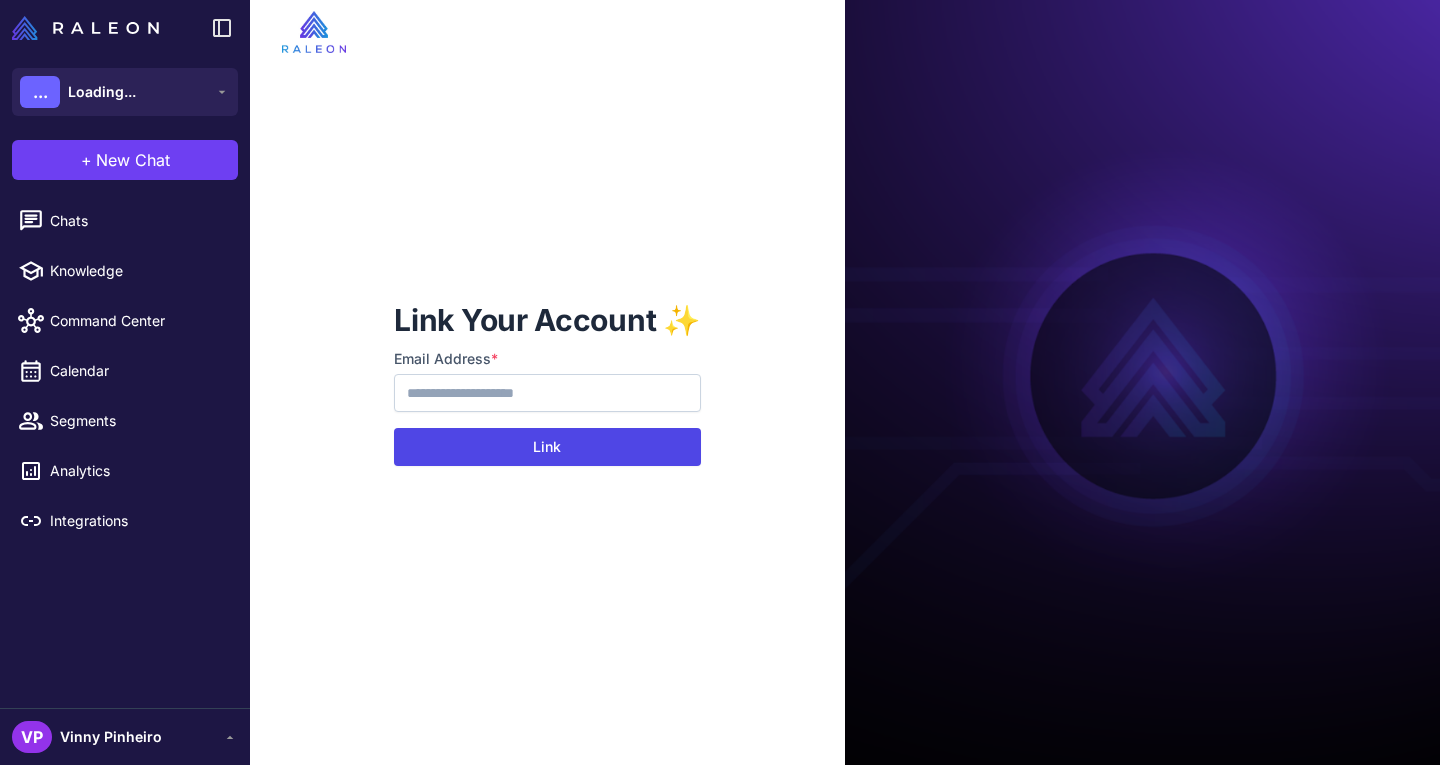 click on "Link" at bounding box center [547, 447] 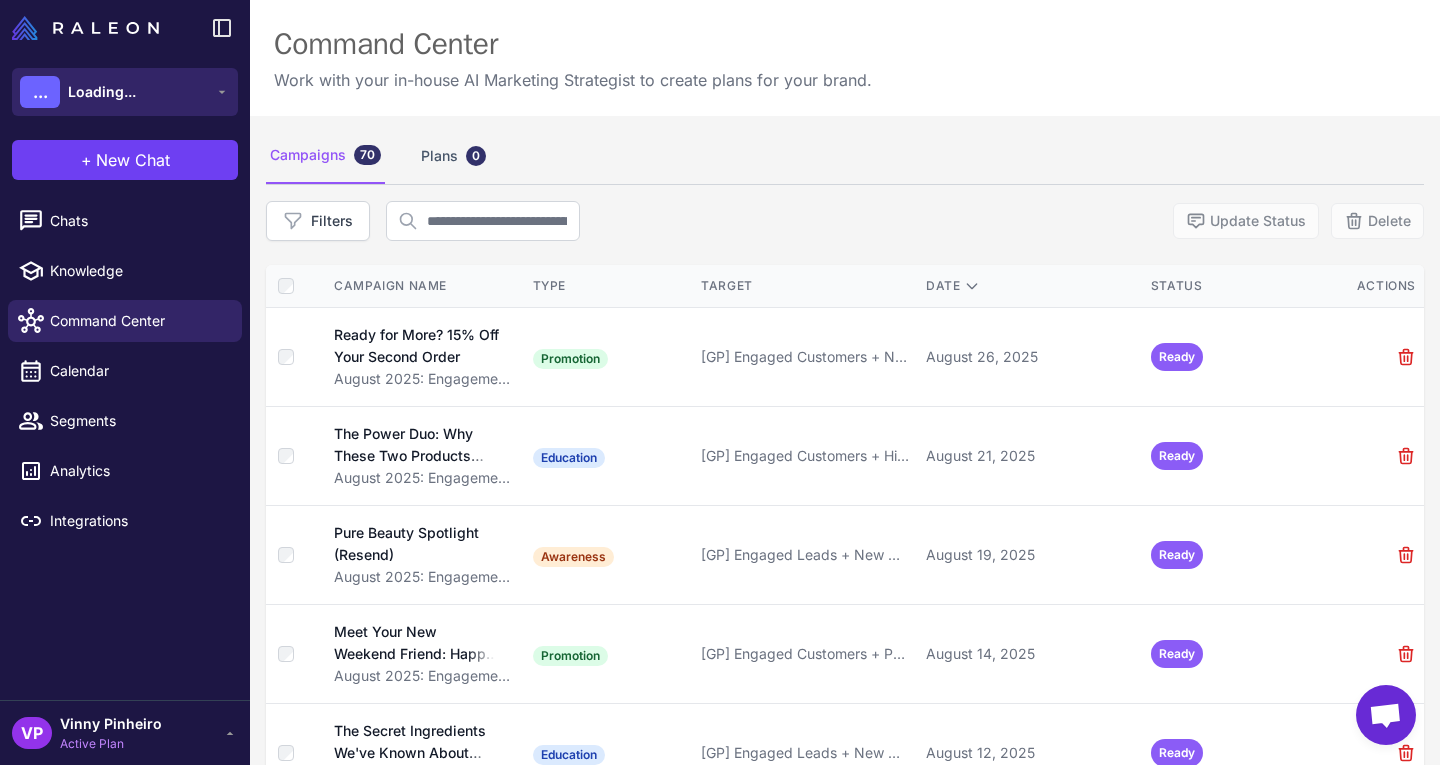 click on "... Loading..." at bounding box center (125, 92) 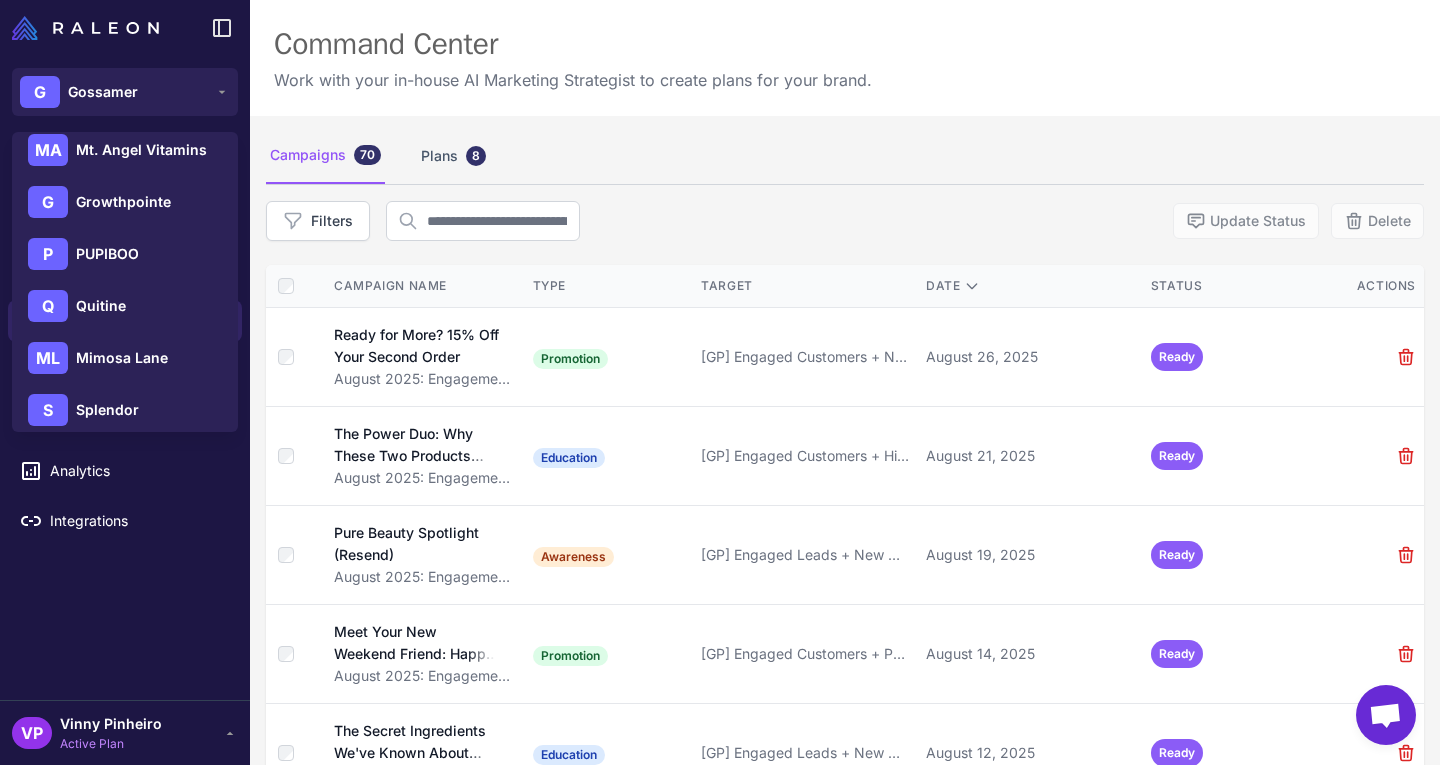 scroll, scrollTop: 288, scrollLeft: 0, axis: vertical 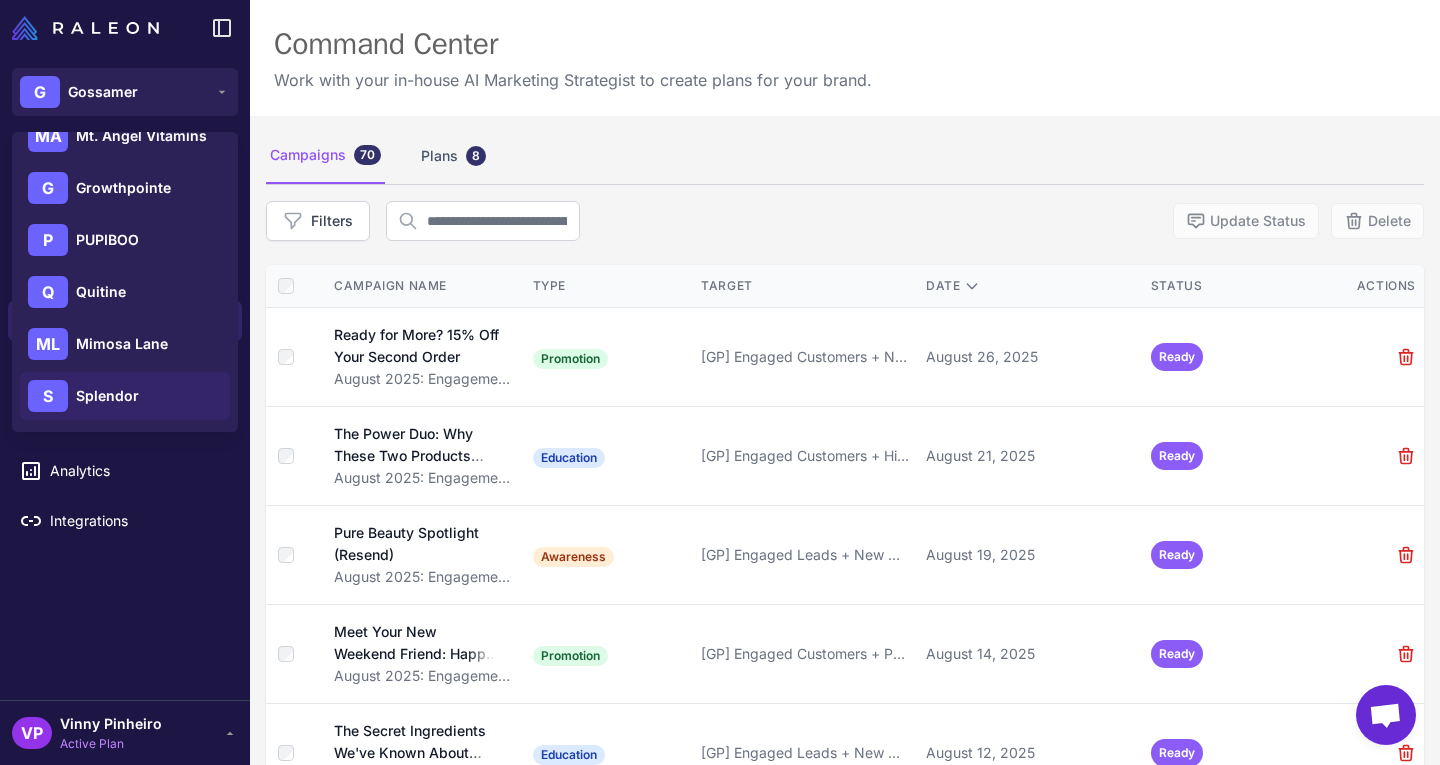 click on "Splendor" at bounding box center (107, 396) 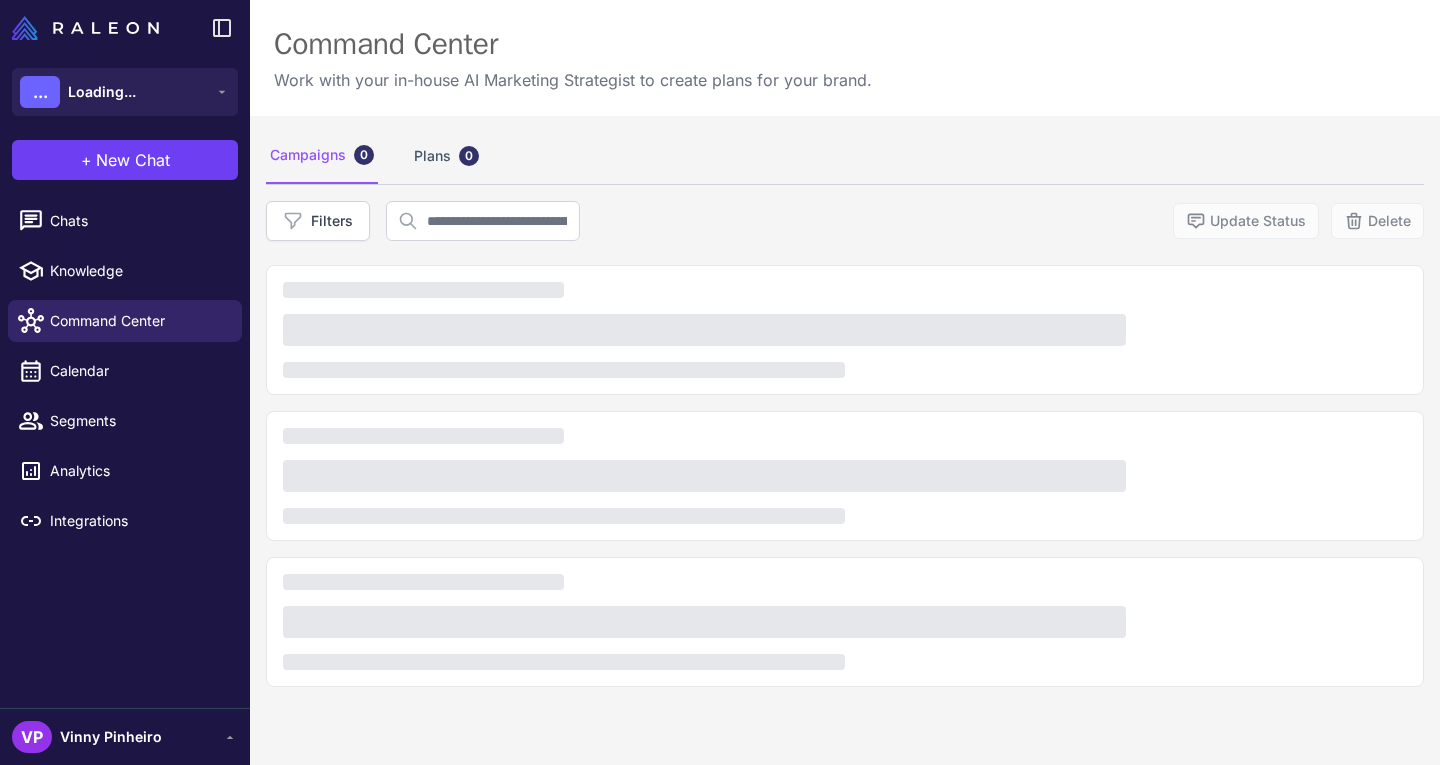 scroll, scrollTop: 0, scrollLeft: 0, axis: both 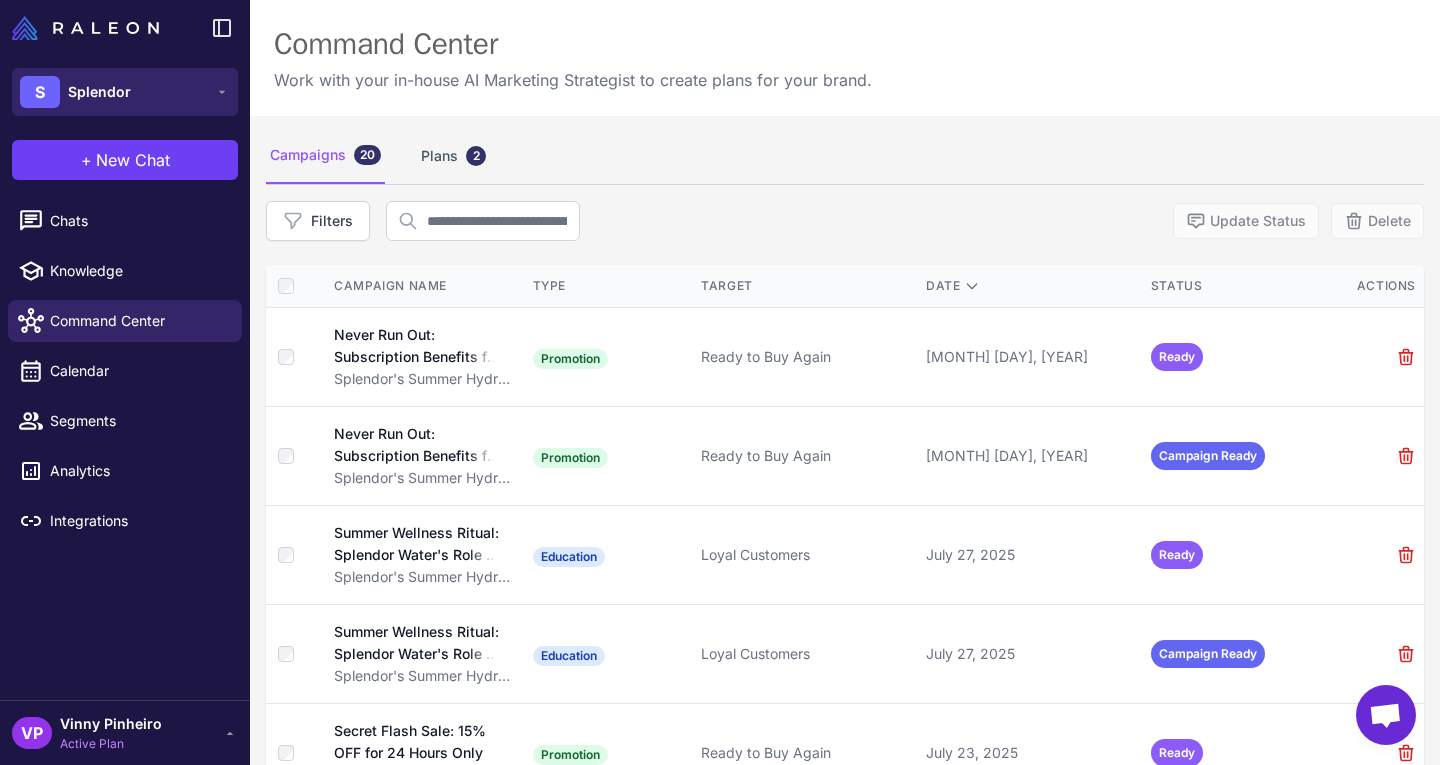 click on "S Splendor" at bounding box center (125, 92) 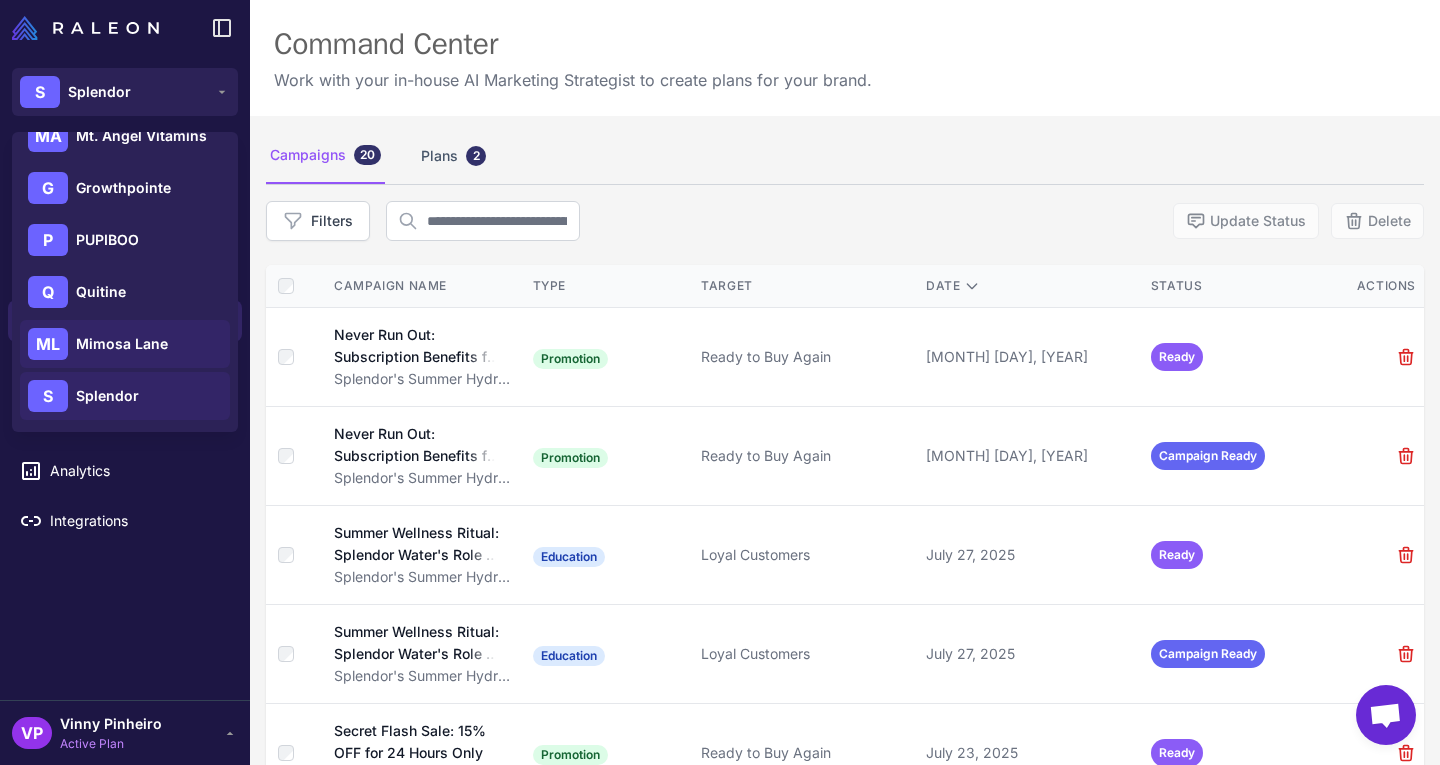 click on "Mimosa Lane" at bounding box center [122, 344] 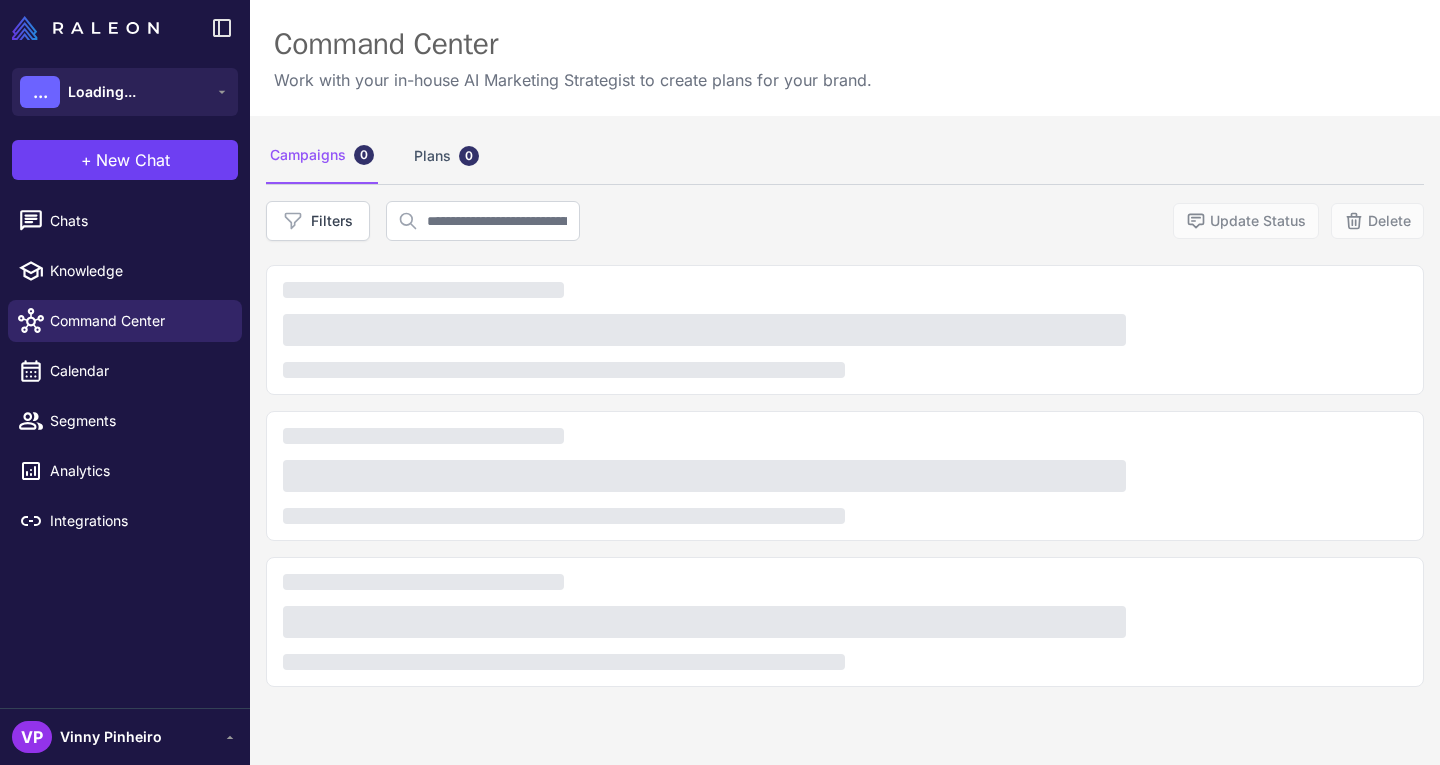 scroll, scrollTop: 0, scrollLeft: 0, axis: both 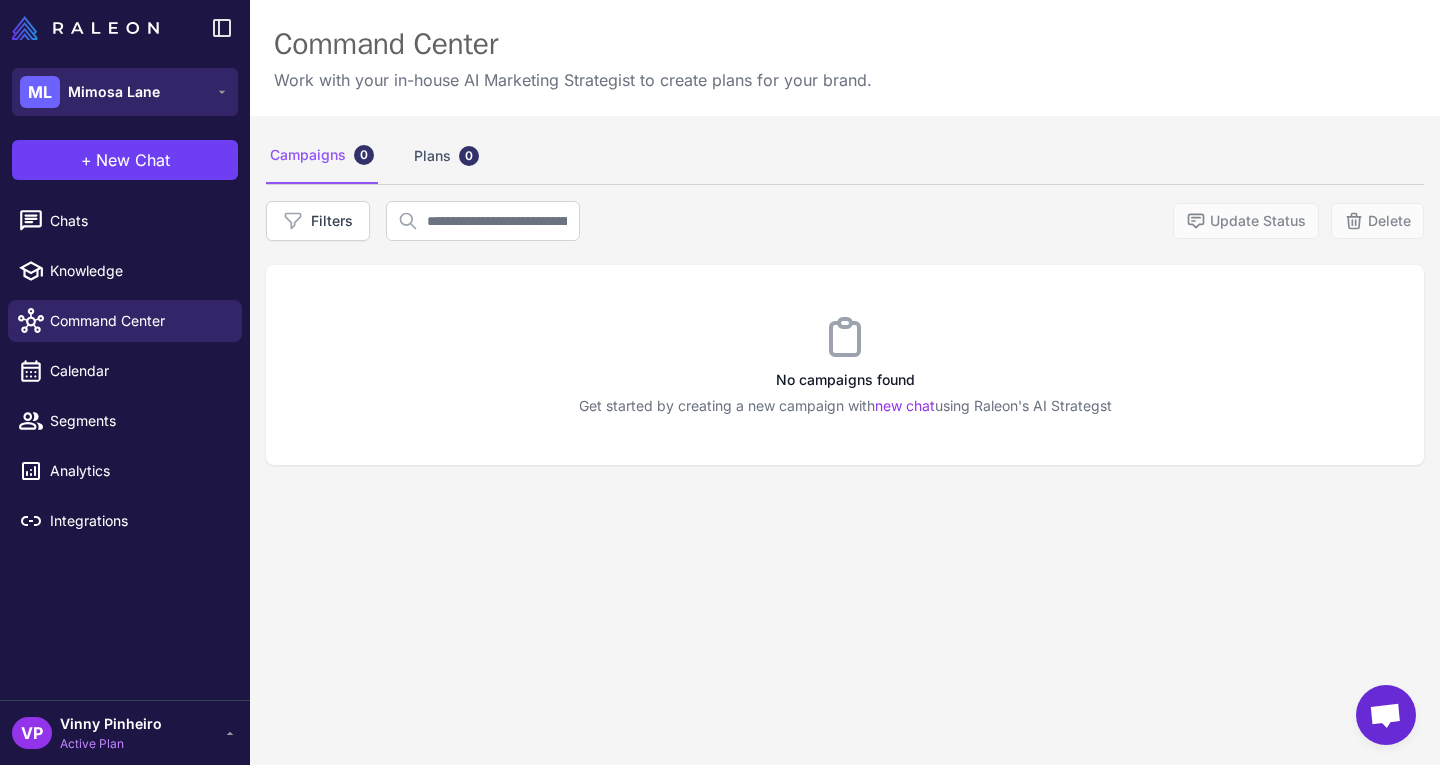 click on "ML [STREET]" at bounding box center (125, 92) 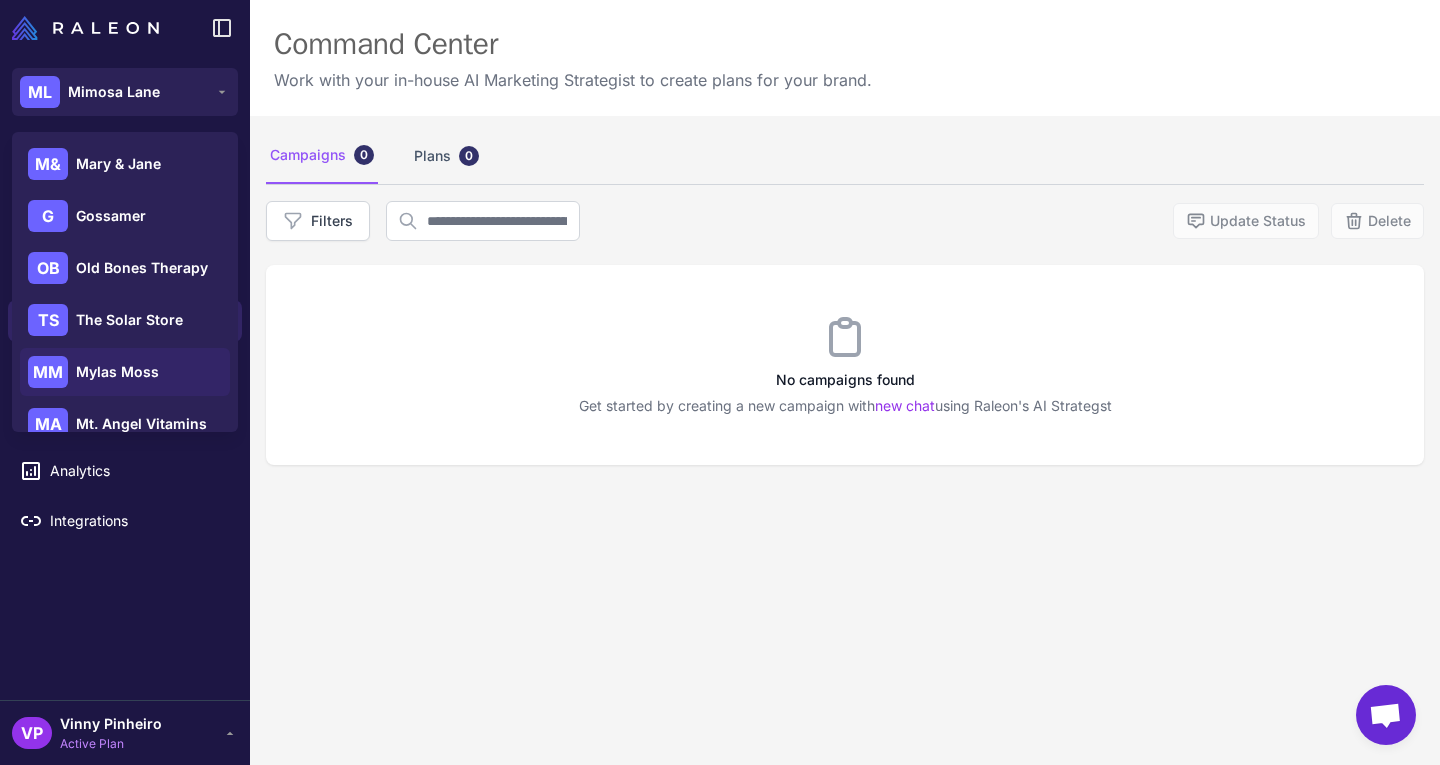scroll, scrollTop: 288, scrollLeft: 0, axis: vertical 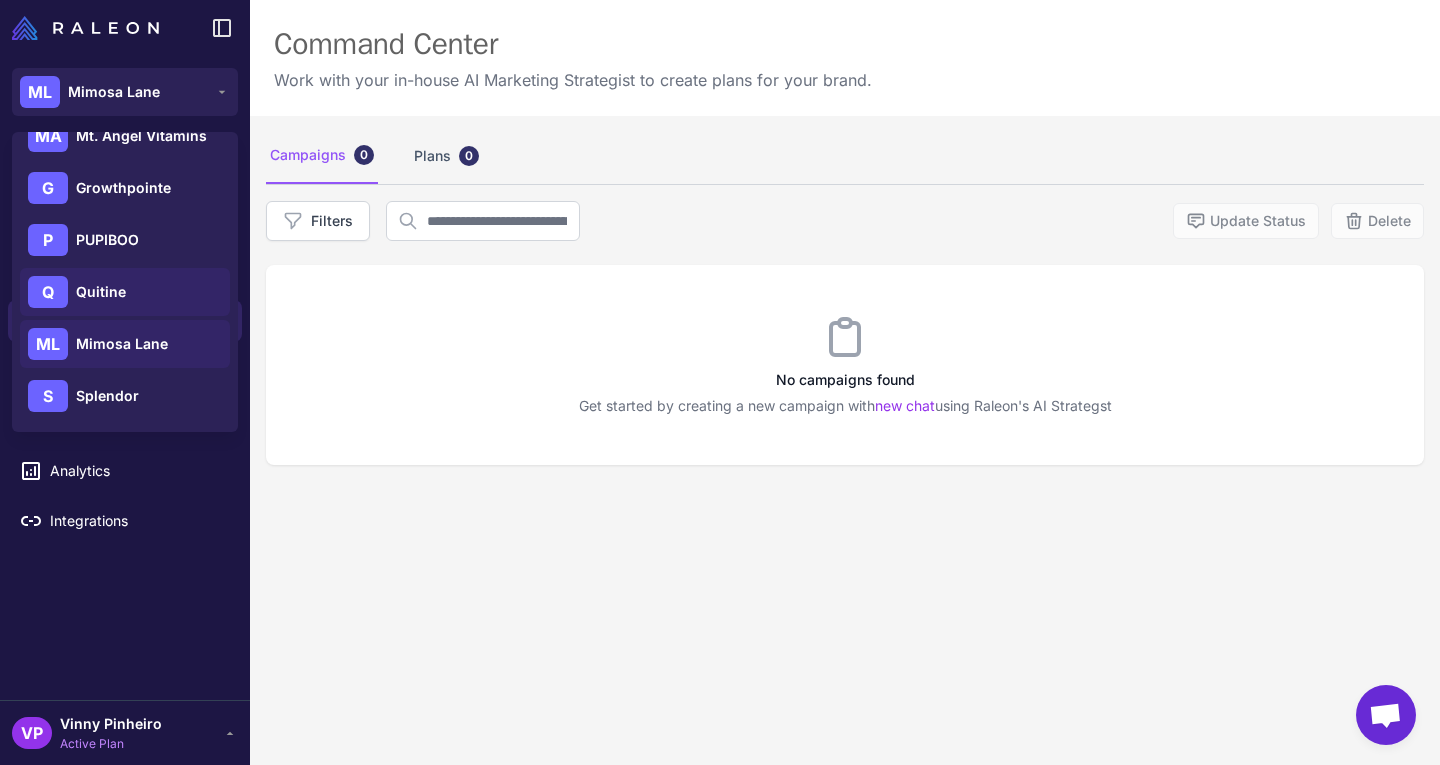 click on "Q Quitine" 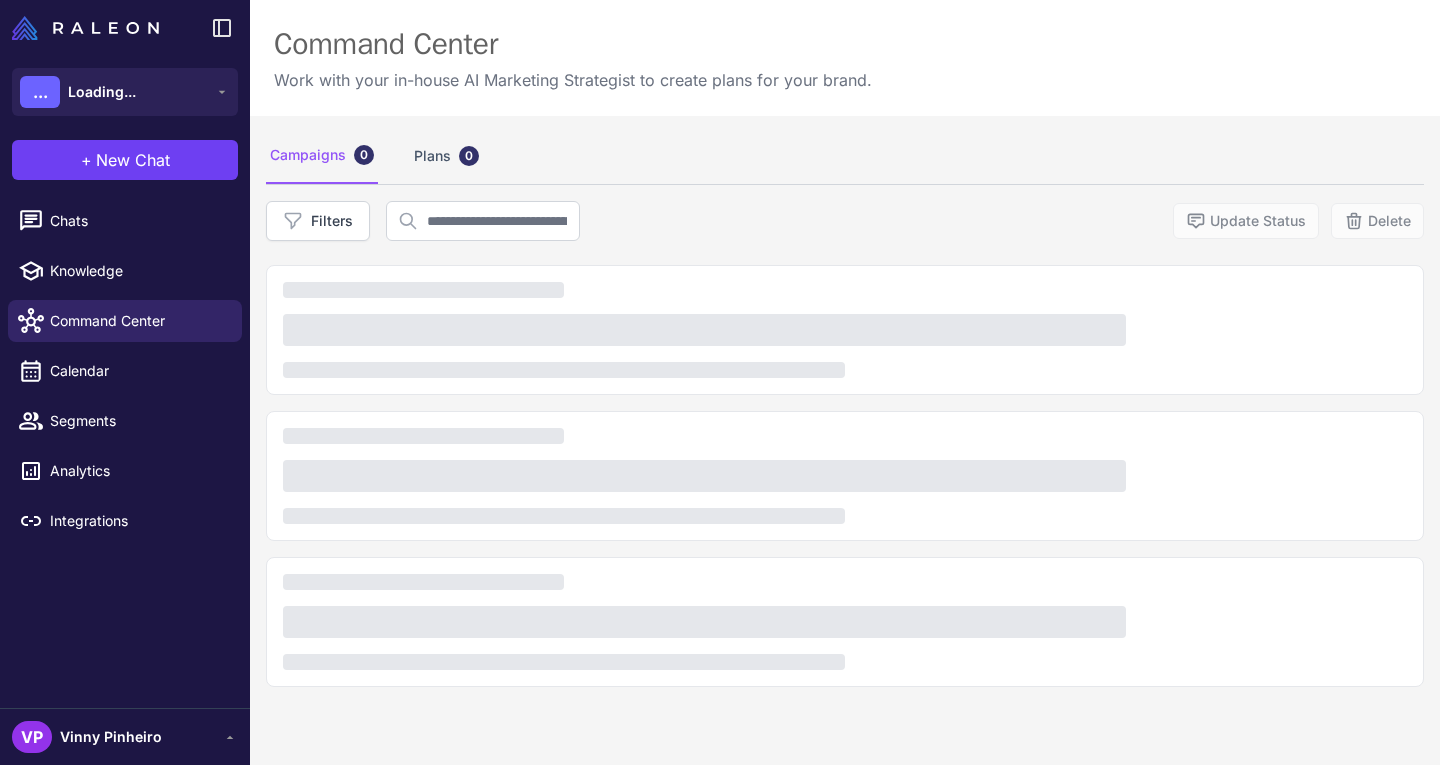 scroll, scrollTop: 0, scrollLeft: 0, axis: both 